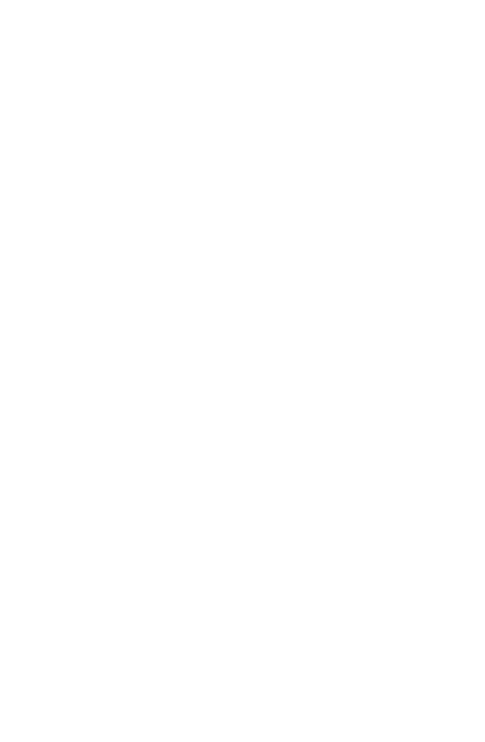 scroll, scrollTop: 0, scrollLeft: 0, axis: both 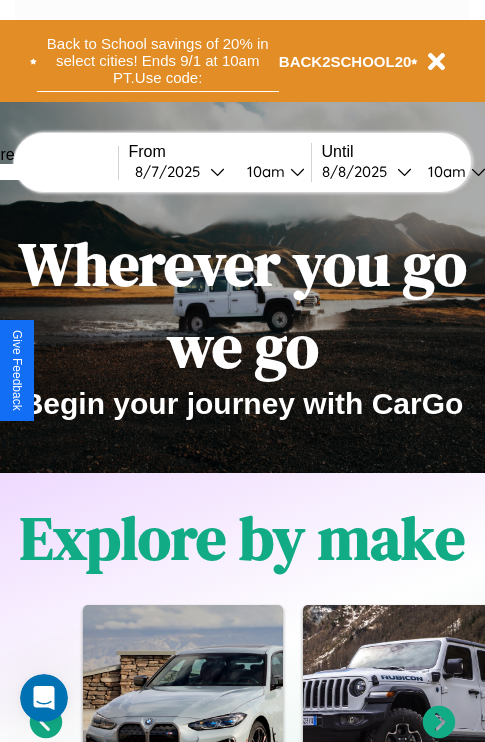 click on "Back to School savings of 20% in select cities! Ends 9/1 at 10am PT.  Use code:" at bounding box center [158, 61] 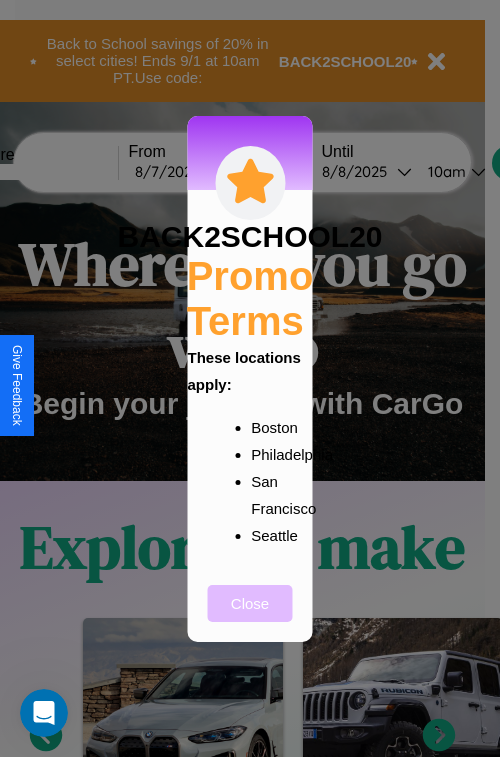 click on "Close" at bounding box center [250, 603] 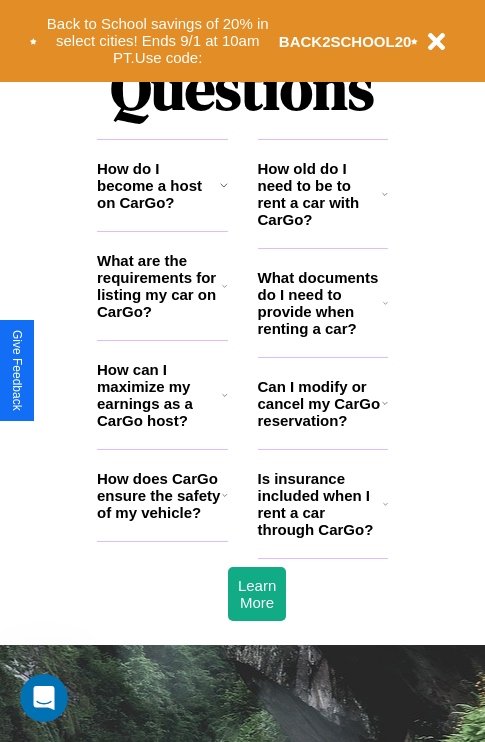 scroll, scrollTop: 2423, scrollLeft: 0, axis: vertical 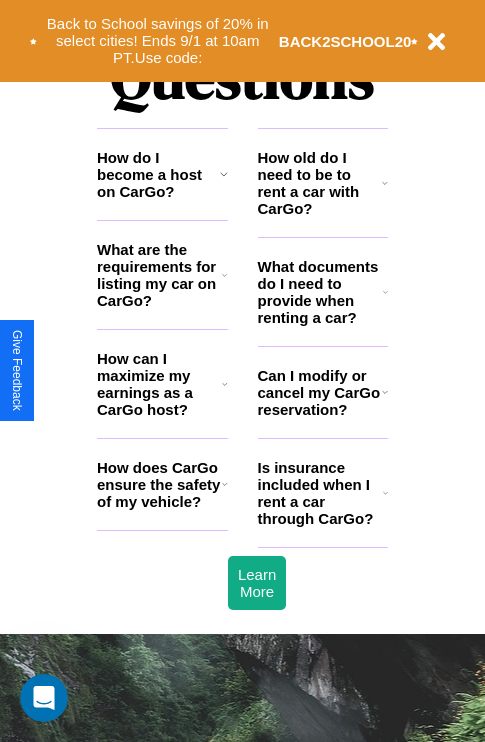 click 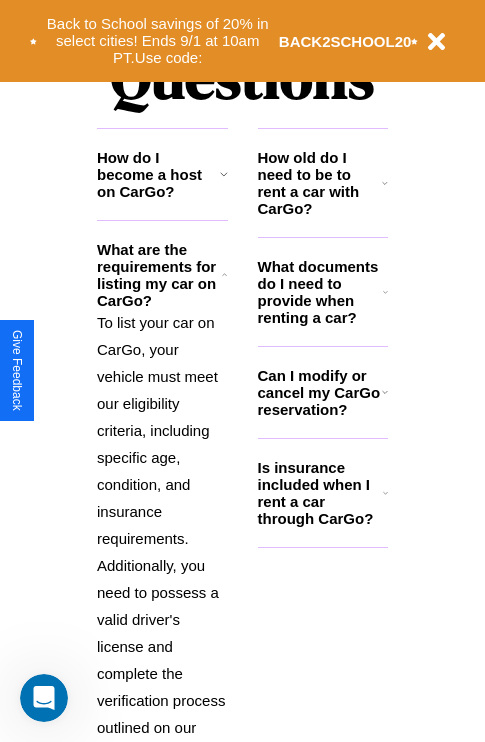 click on "Is insurance included when I rent a car through CarGo?" at bounding box center (320, 493) 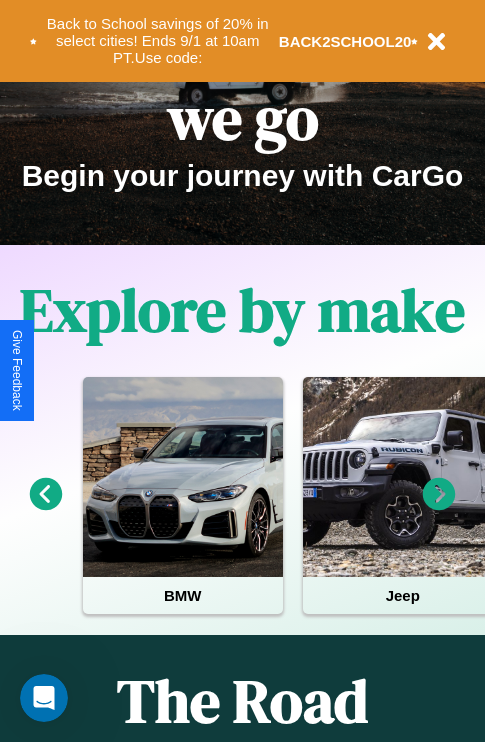 scroll, scrollTop: 0, scrollLeft: 0, axis: both 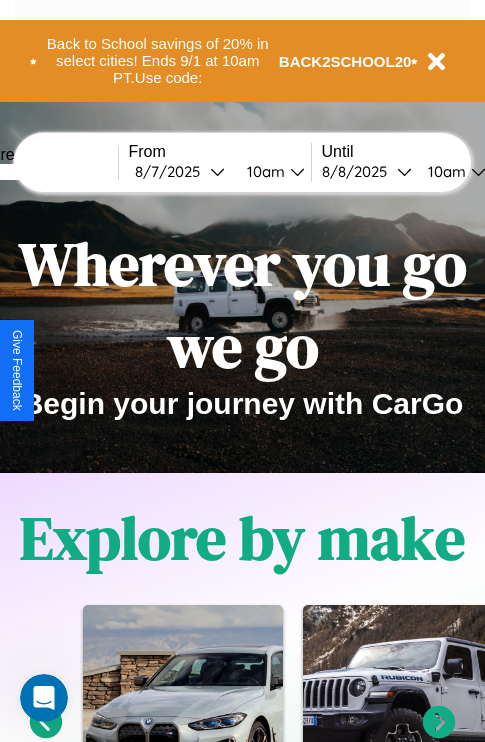 click at bounding box center (43, 172) 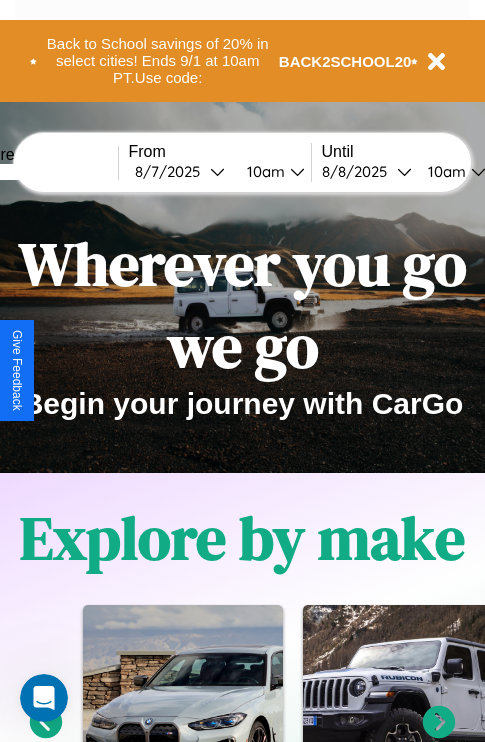 type on "*****" 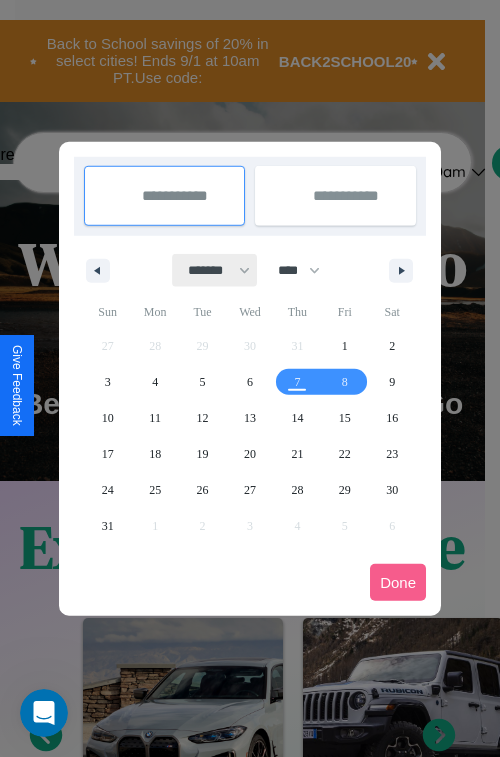 click on "******* ******** ***** ***** *** **** **** ****** ********* ******* ******** ********" at bounding box center [215, 270] 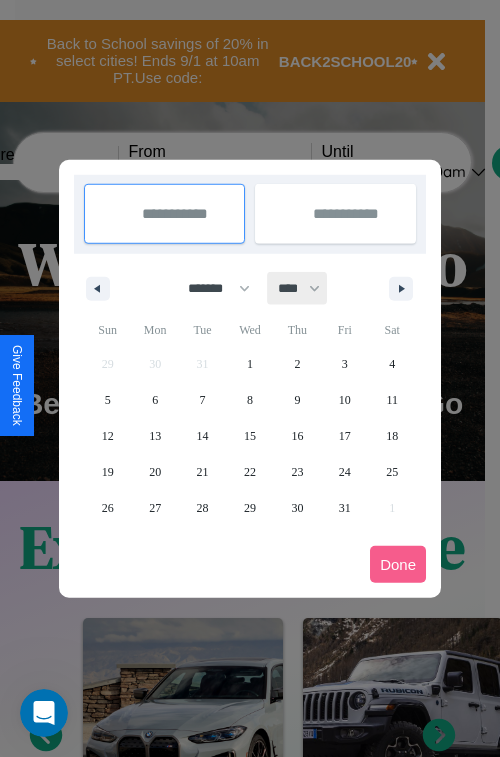 click on "**** **** **** **** **** **** **** **** **** **** **** **** **** **** **** **** **** **** **** **** **** **** **** **** **** **** **** **** **** **** **** **** **** **** **** **** **** **** **** **** **** **** **** **** **** **** **** **** **** **** **** **** **** **** **** **** **** **** **** **** **** **** **** **** **** **** **** **** **** **** **** **** **** **** **** **** **** **** **** **** **** **** **** **** **** **** **** **** **** **** **** **** **** **** **** **** **** **** **** **** **** **** **** **** **** **** **** **** **** **** **** **** **** **** **** **** **** **** **** **** ****" at bounding box center [298, 288] 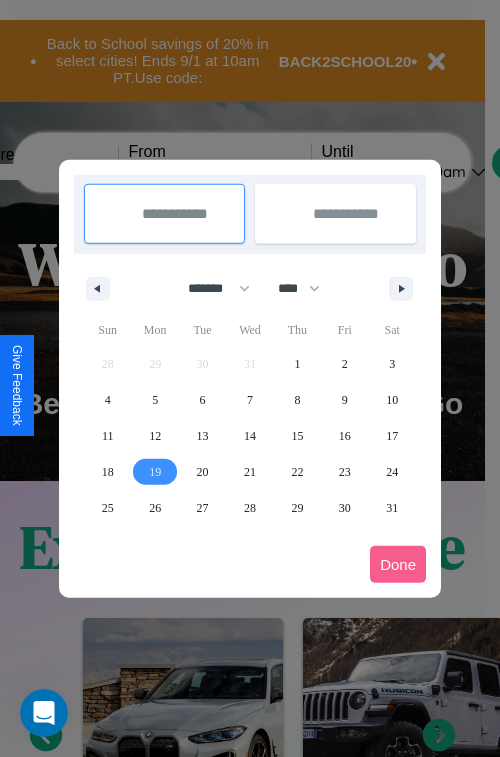 click on "19" at bounding box center [155, 472] 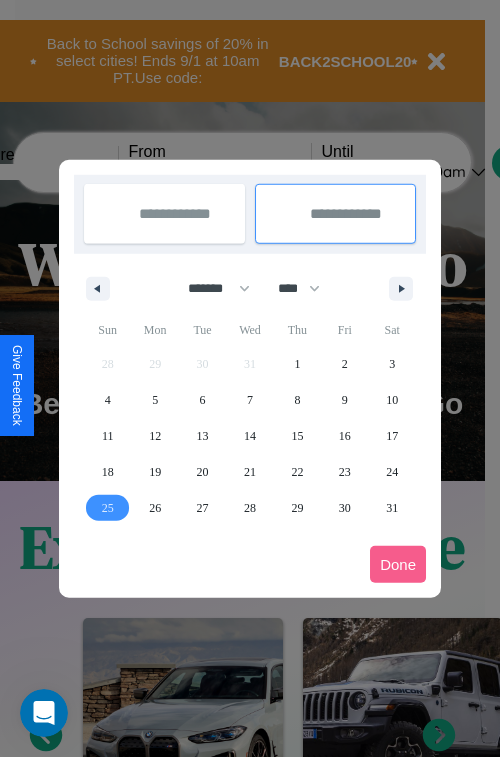 click on "25" at bounding box center [108, 508] 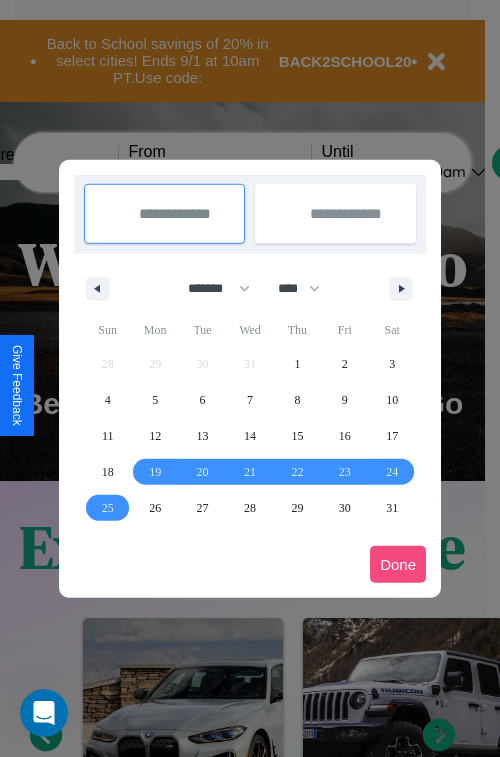 click on "Done" at bounding box center [398, 564] 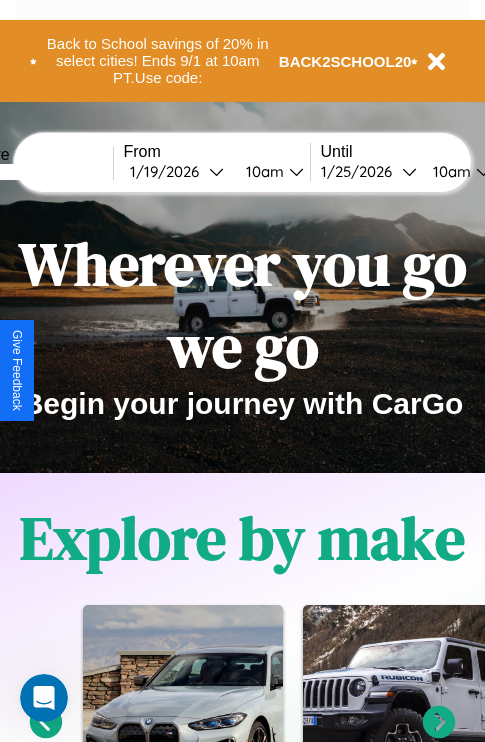 click on "10am" at bounding box center (262, 171) 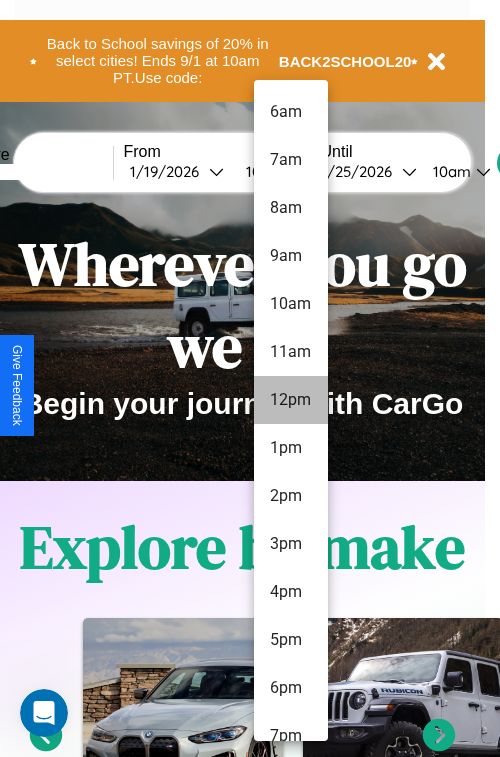 click on "12pm" at bounding box center [291, 400] 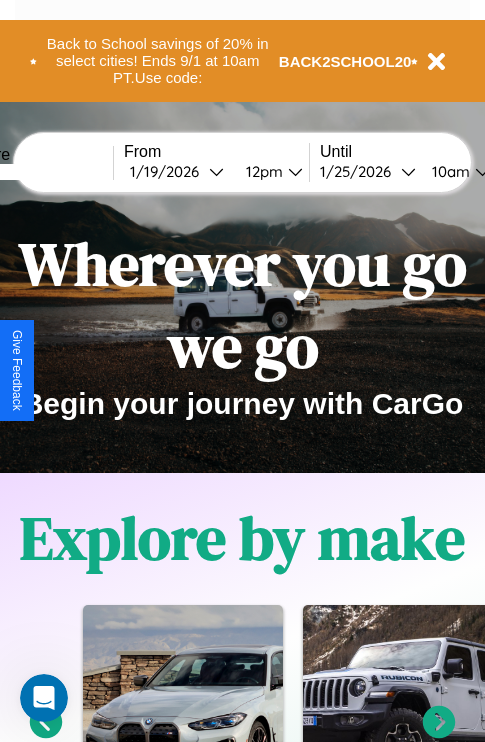 click on "10am" at bounding box center [448, 171] 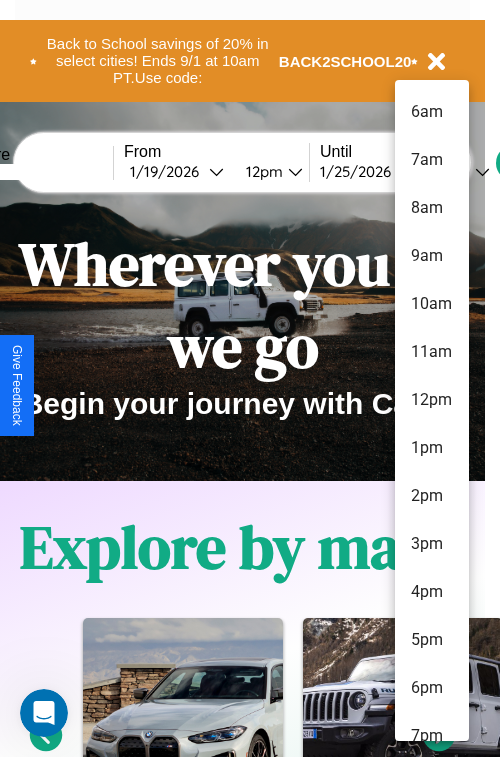 click on "6am" at bounding box center (432, 112) 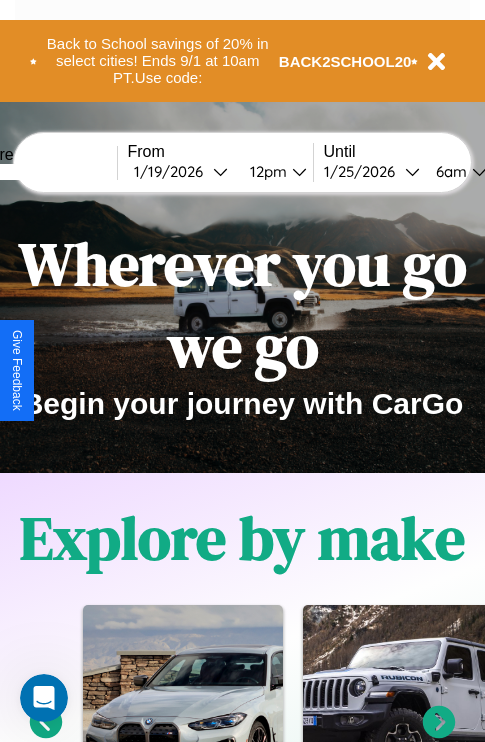 scroll, scrollTop: 0, scrollLeft: 69, axis: horizontal 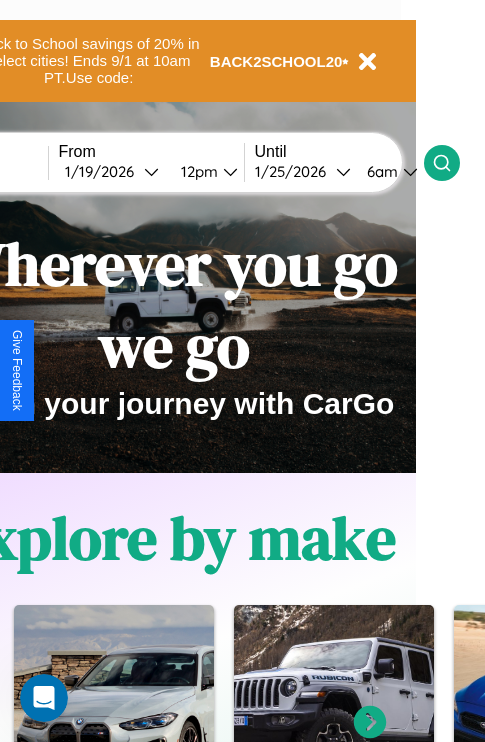 click 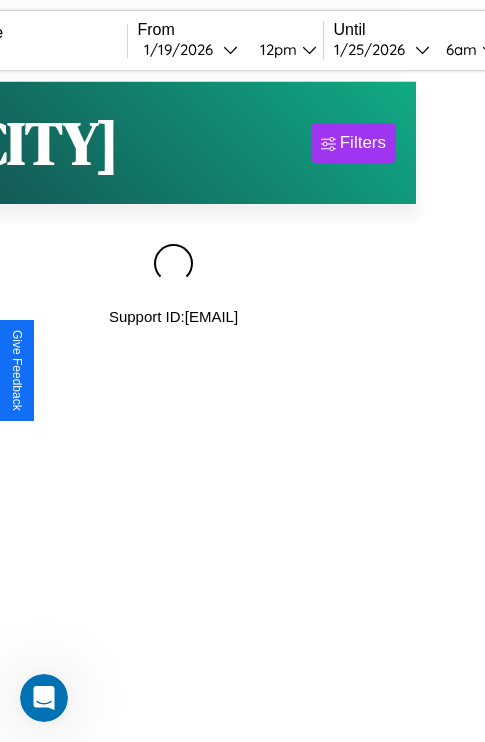 scroll, scrollTop: 0, scrollLeft: 0, axis: both 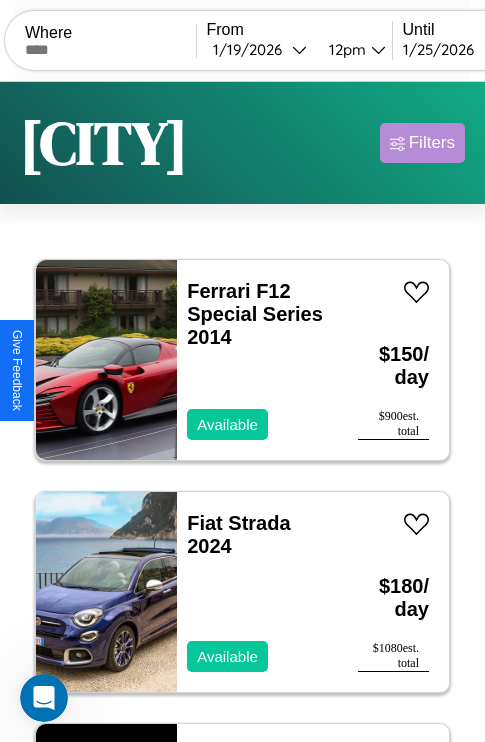 click on "Filters" at bounding box center (432, 143) 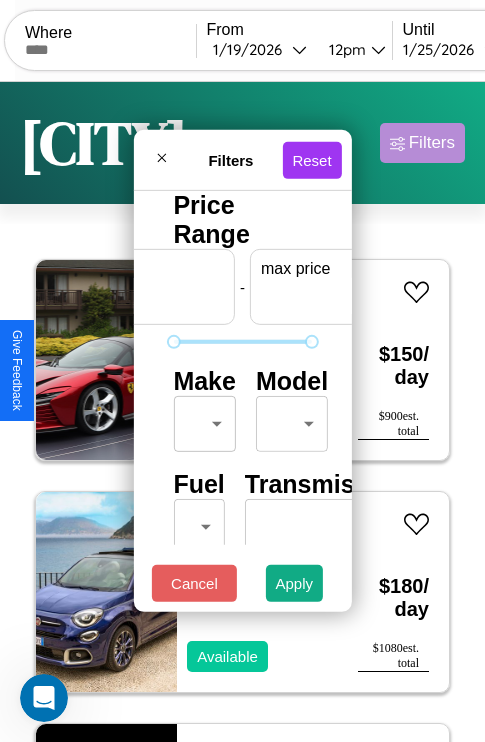scroll, scrollTop: 0, scrollLeft: 124, axis: horizontal 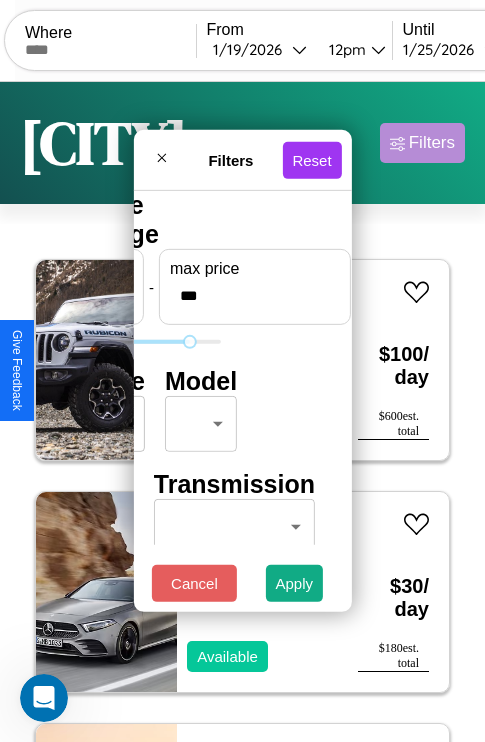 type on "***" 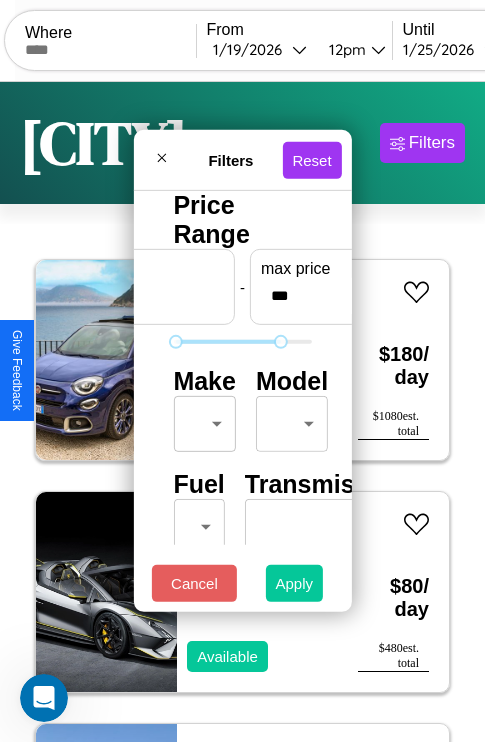type on "*" 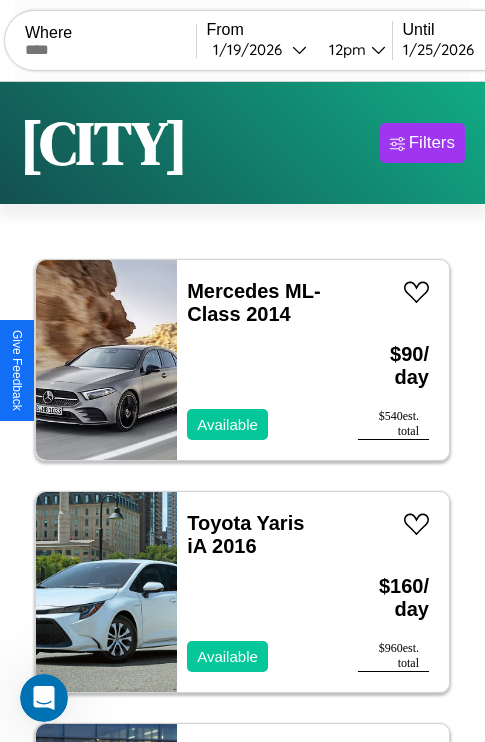 scroll, scrollTop: 79, scrollLeft: 0, axis: vertical 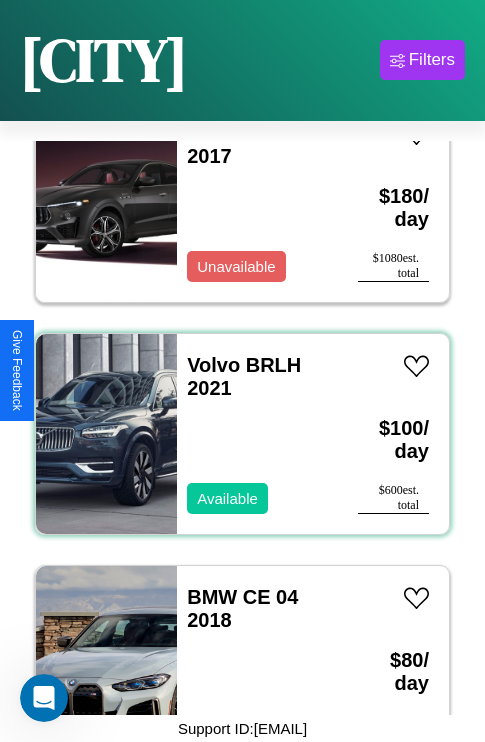 click on "Volvo   BRLH   2021 Available" at bounding box center [257, 434] 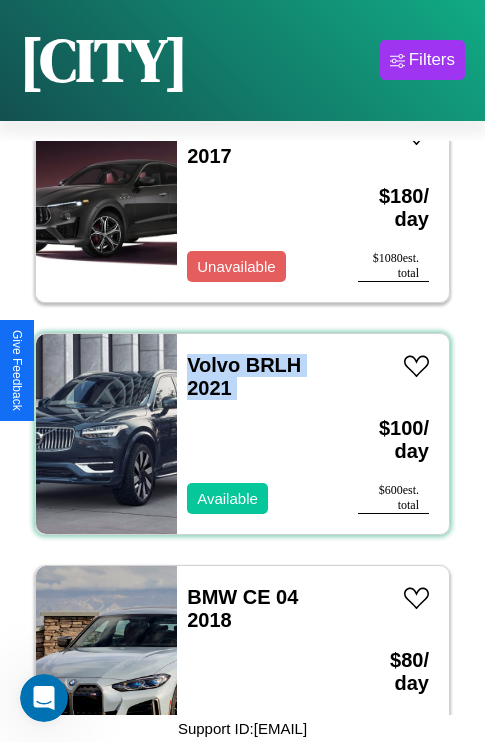 click on "Volvo   BRLH   2021 Available" at bounding box center [257, 434] 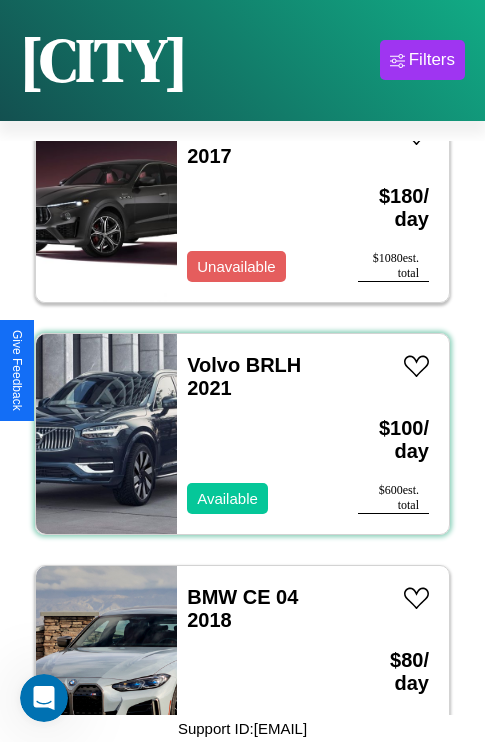 click on "Volvo   BRLH   2021 Available" at bounding box center [257, 434] 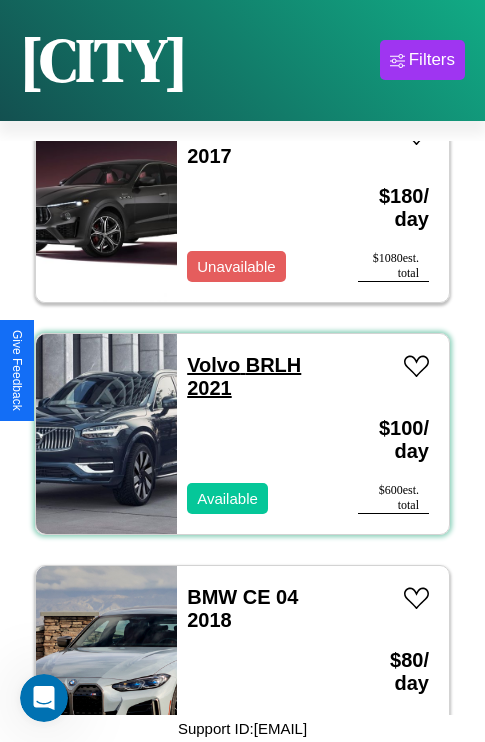 click on "Volvo   BRLH   2021" at bounding box center (244, 376) 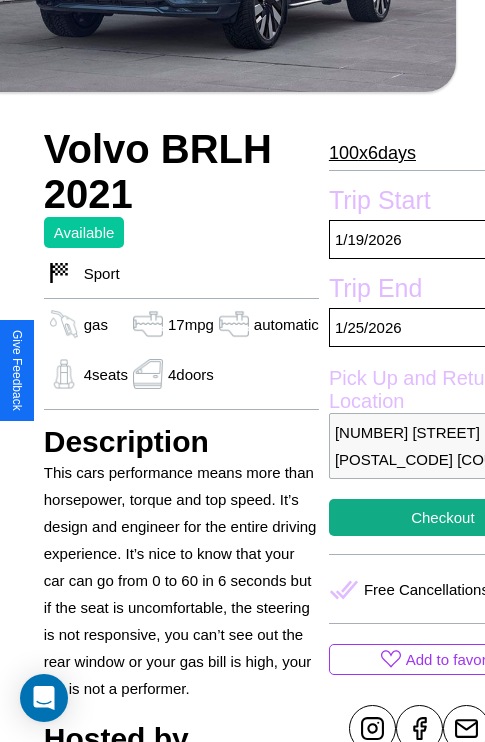 scroll, scrollTop: 649, scrollLeft: 64, axis: both 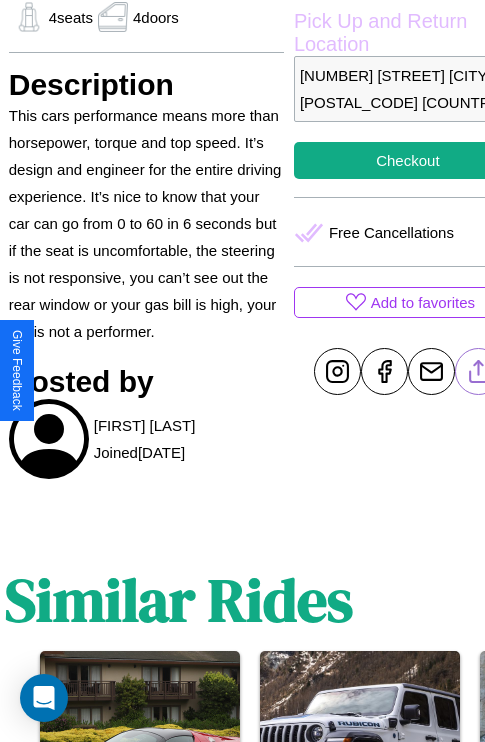 click 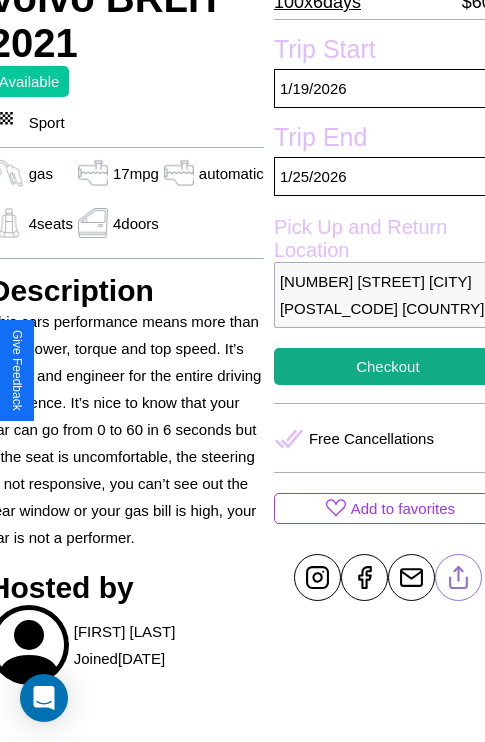 scroll, scrollTop: 438, scrollLeft: 84, axis: both 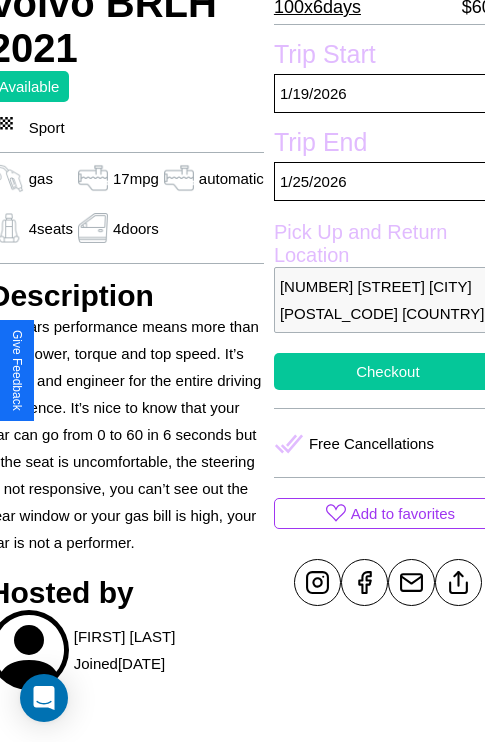 click on "Checkout" at bounding box center (388, 371) 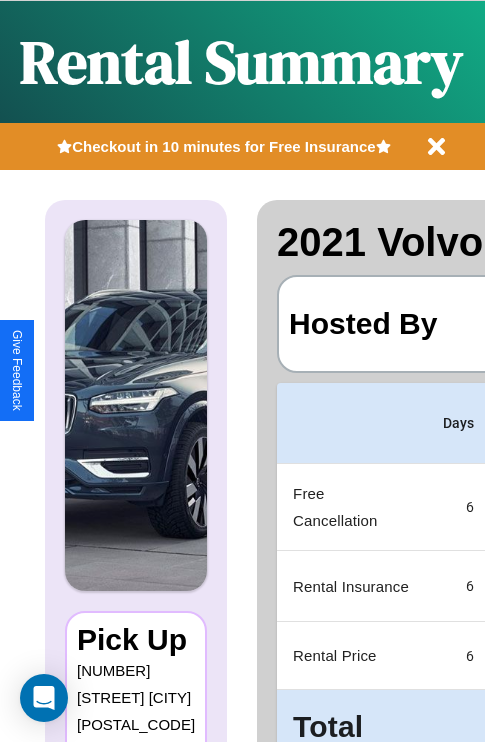 scroll, scrollTop: 0, scrollLeft: 378, axis: horizontal 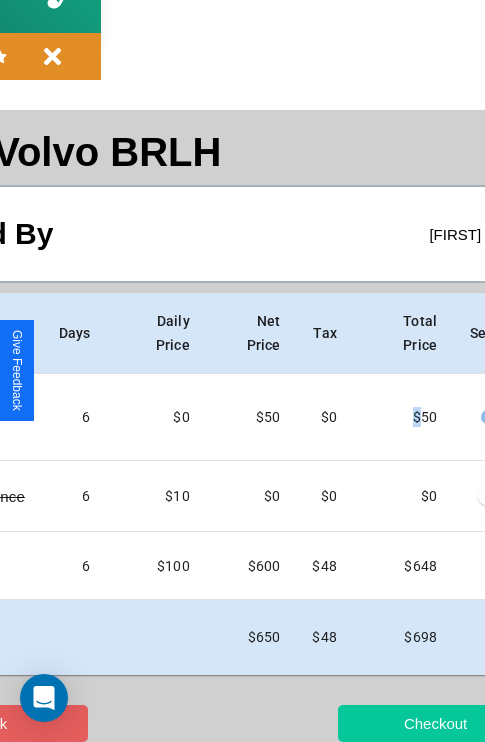 click on "Checkout" at bounding box center (435, 723) 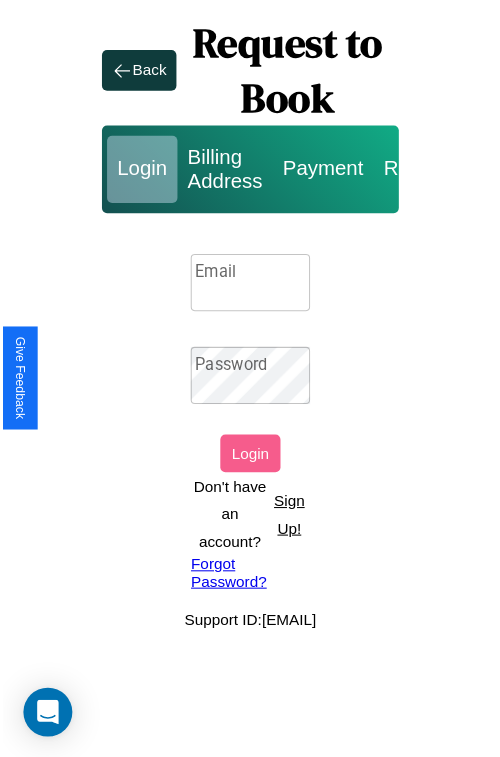 scroll, scrollTop: 0, scrollLeft: 0, axis: both 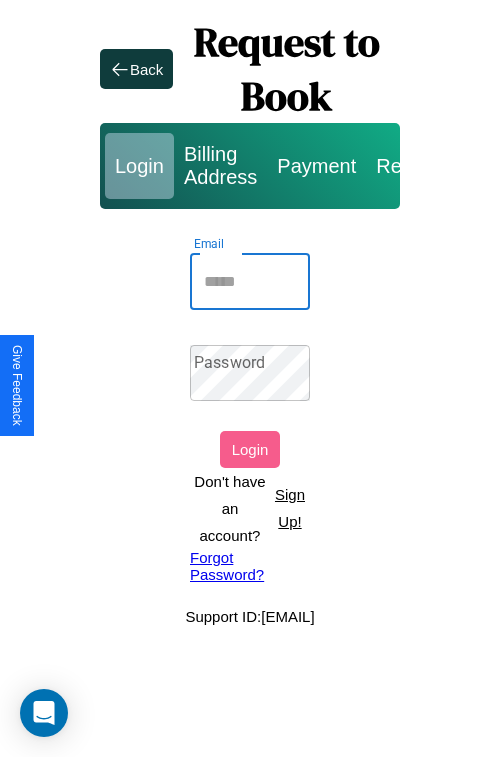 click on "Email" at bounding box center [250, 282] 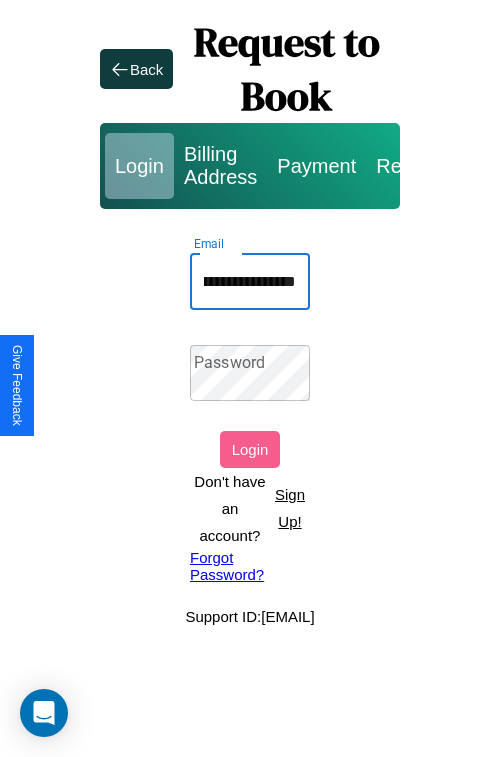 scroll, scrollTop: 0, scrollLeft: 124, axis: horizontal 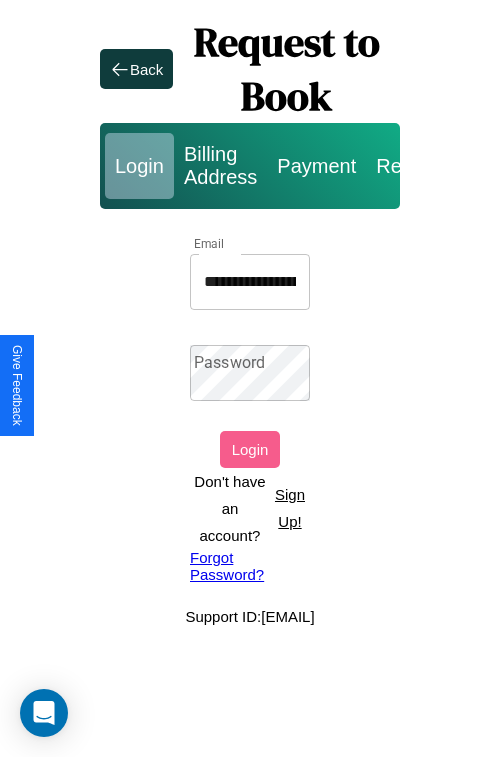 click on "Forgot Password?" at bounding box center (250, 566) 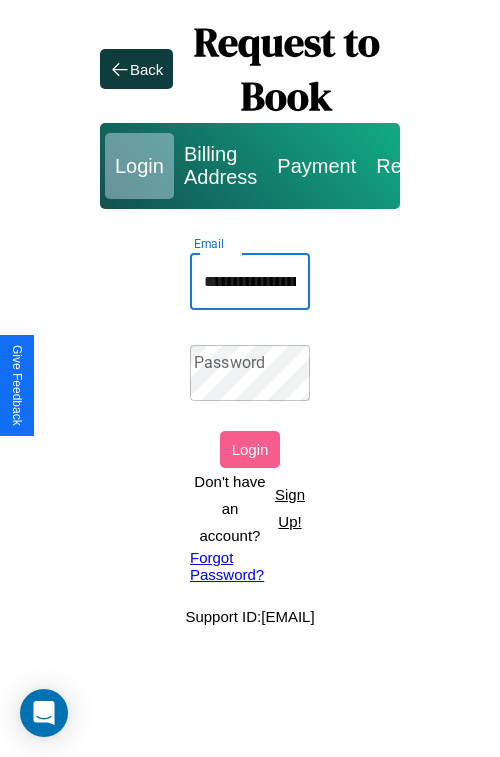 scroll, scrollTop: 0, scrollLeft: 124, axis: horizontal 